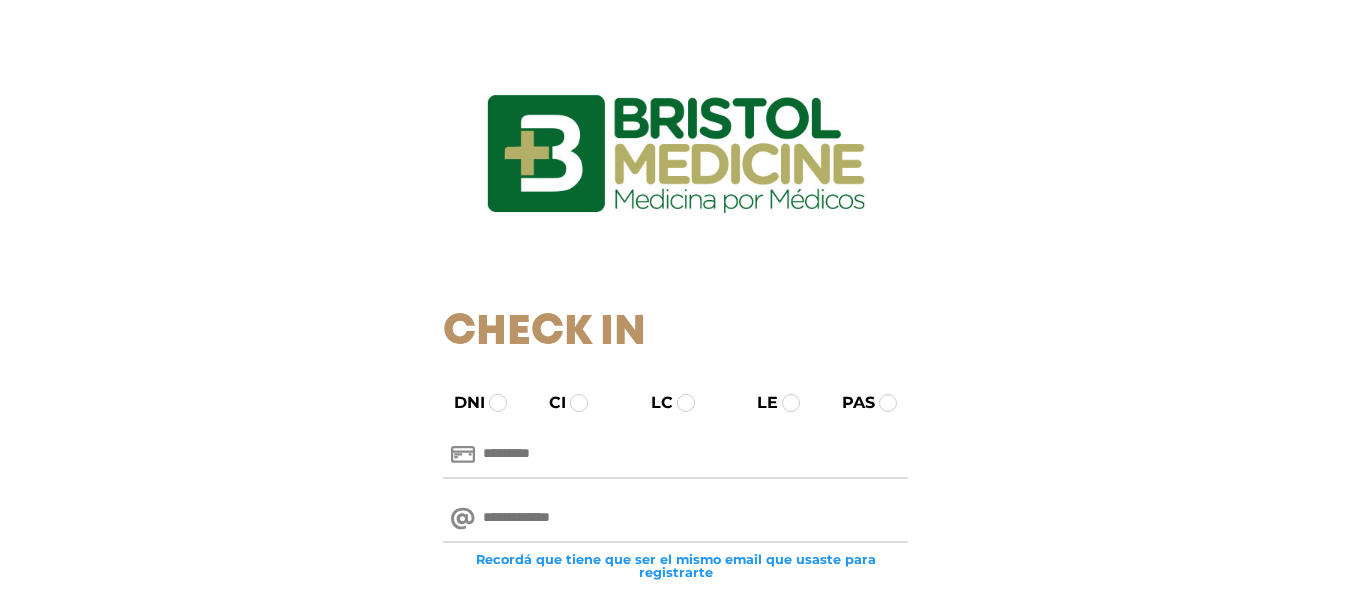 scroll, scrollTop: 0, scrollLeft: 0, axis: both 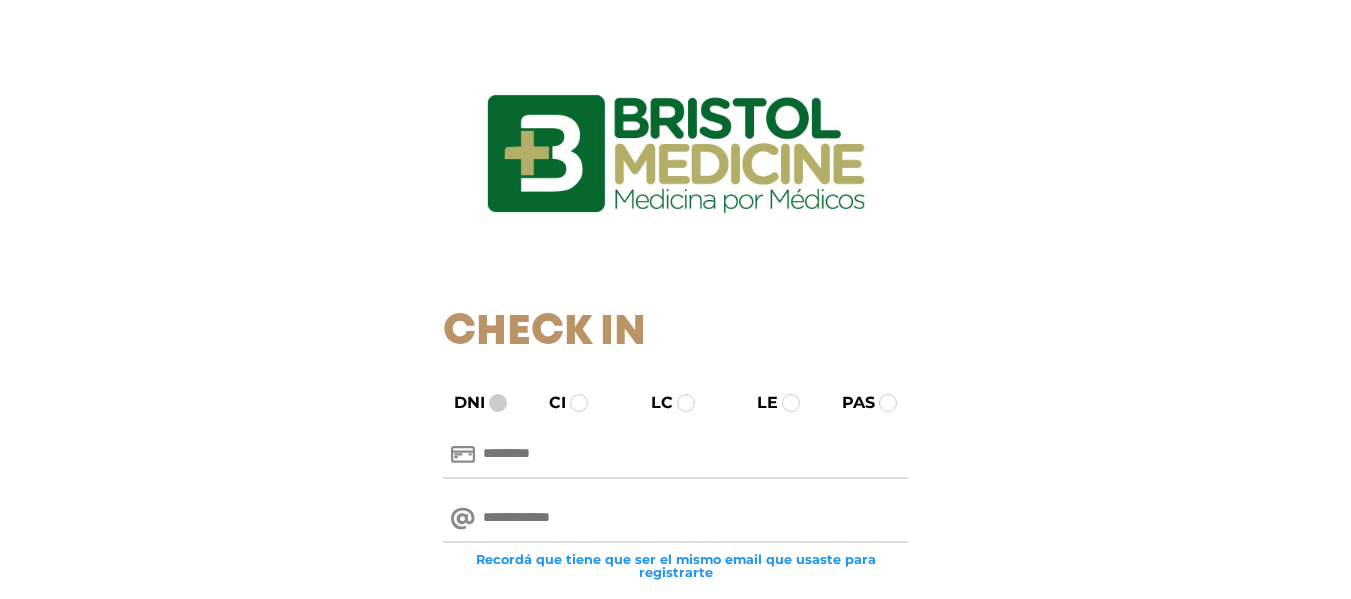click at bounding box center (498, 403) 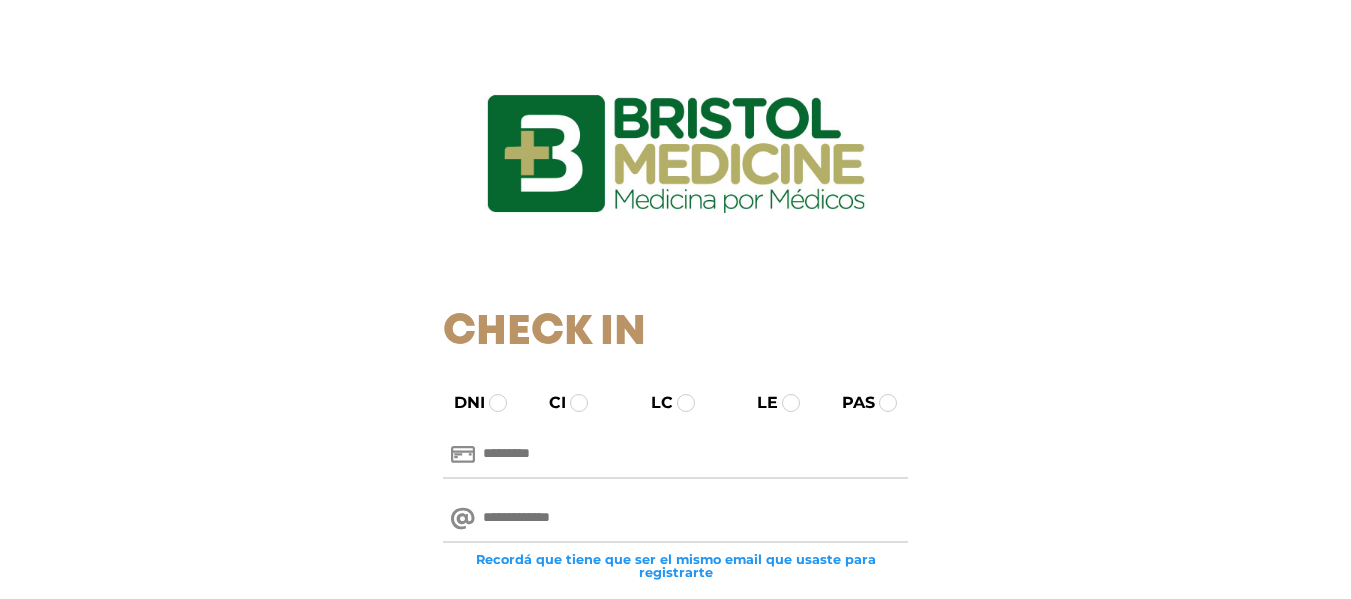 click at bounding box center (675, 455) 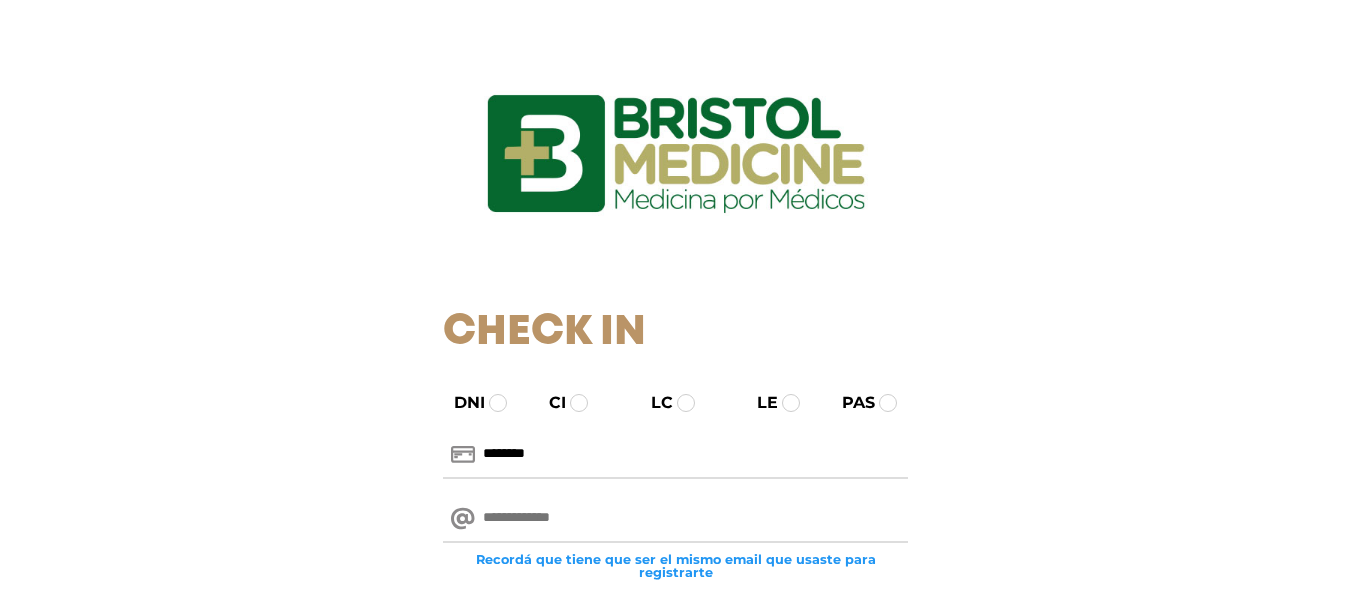 type on "********" 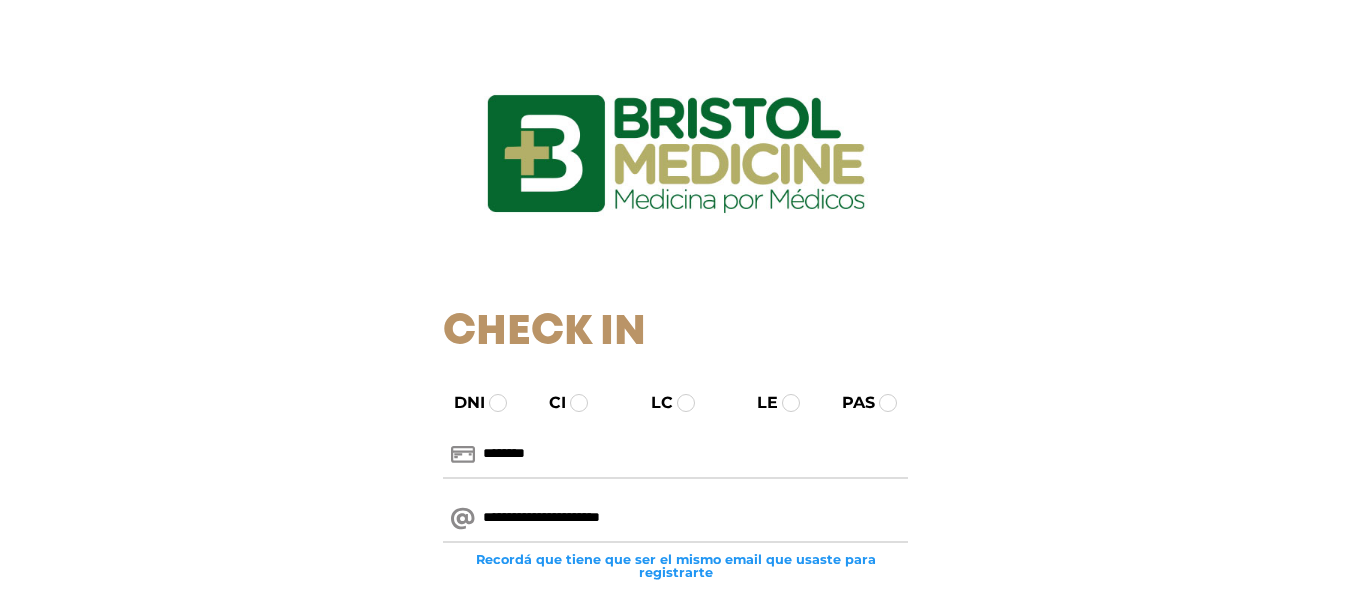 drag, startPoint x: 1350, startPoint y: 258, endPoint x: 1365, endPoint y: 279, distance: 25.806976 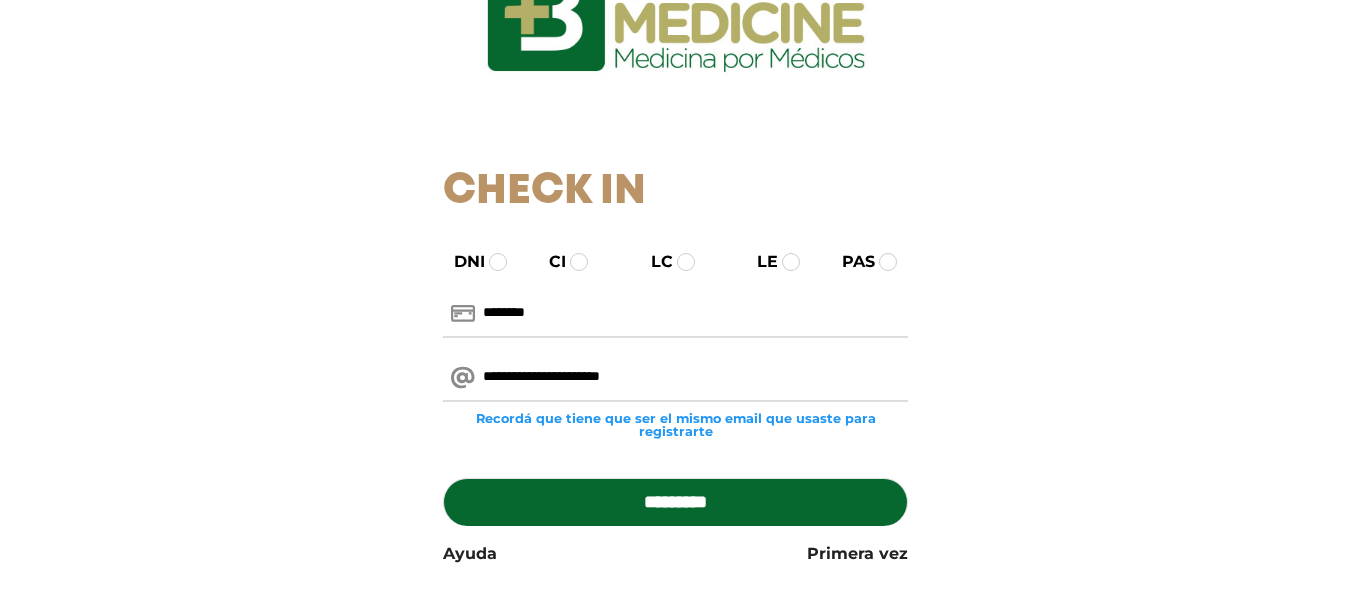 scroll, scrollTop: 164, scrollLeft: 0, axis: vertical 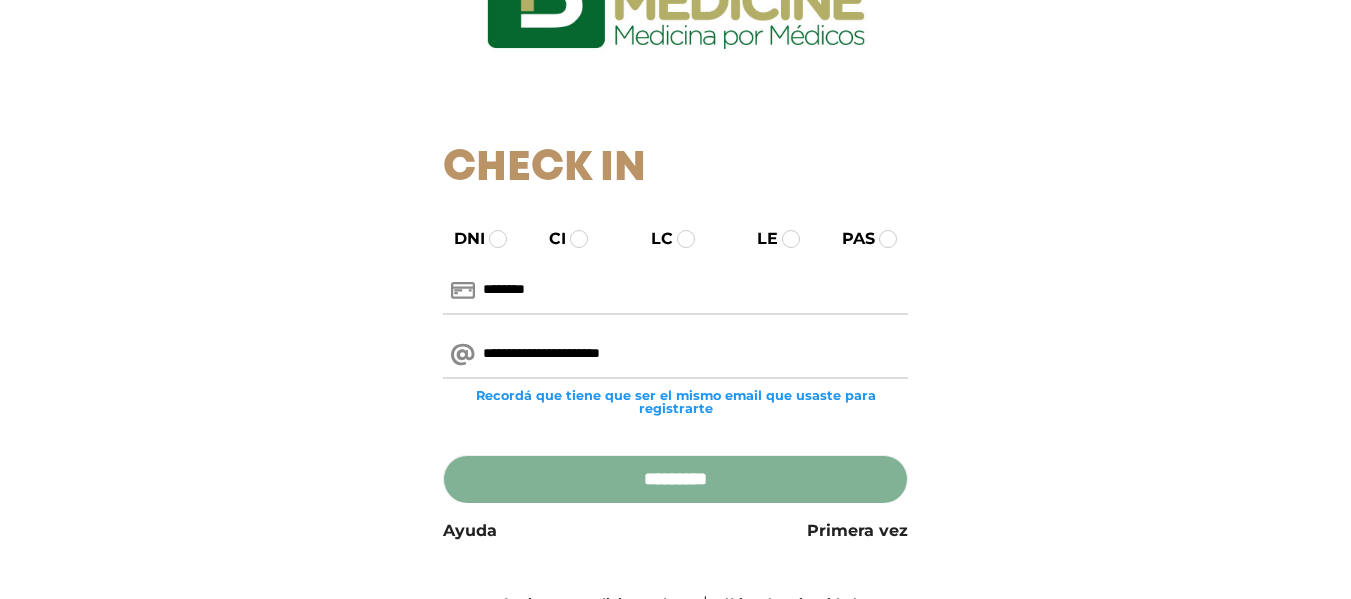 click on "*********" at bounding box center [675, 479] 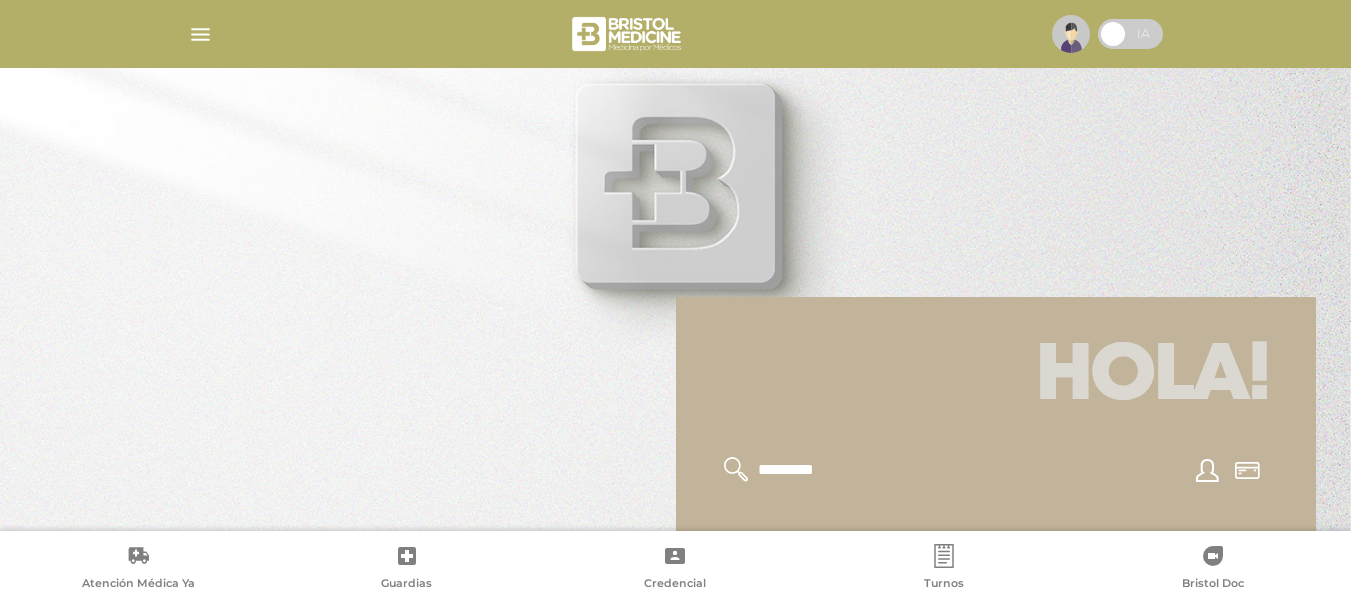 scroll, scrollTop: 0, scrollLeft: 0, axis: both 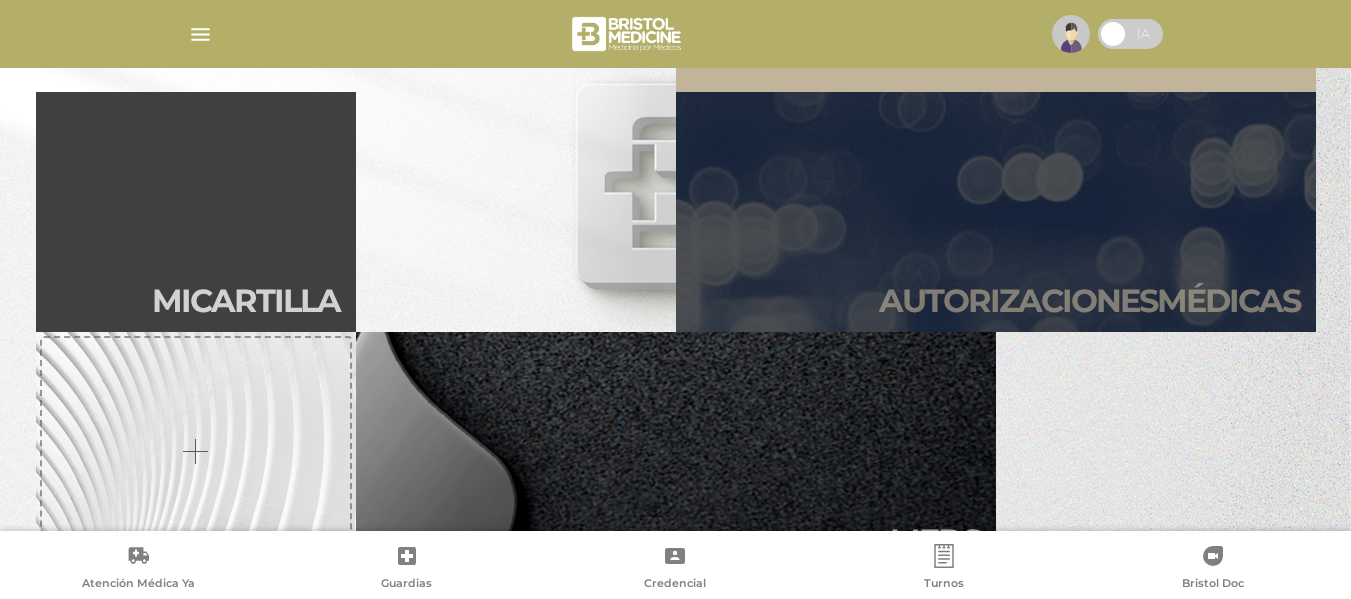 click on "Autori zaciones  médicas" at bounding box center (996, 212) 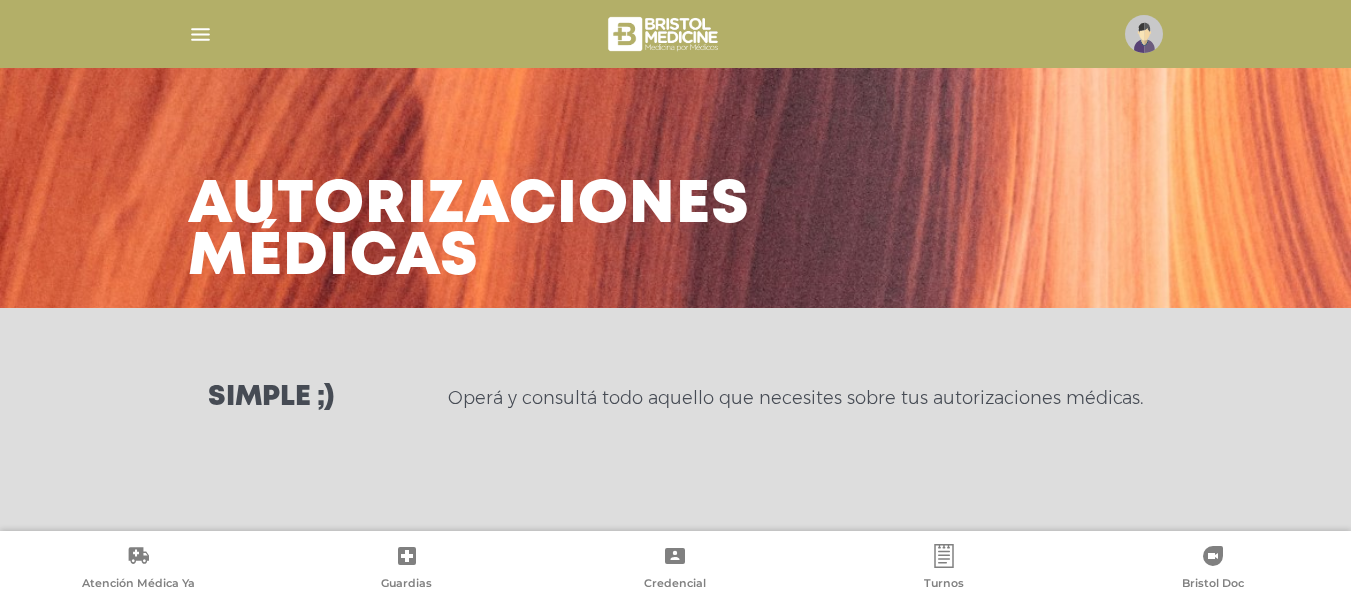 scroll, scrollTop: 0, scrollLeft: 0, axis: both 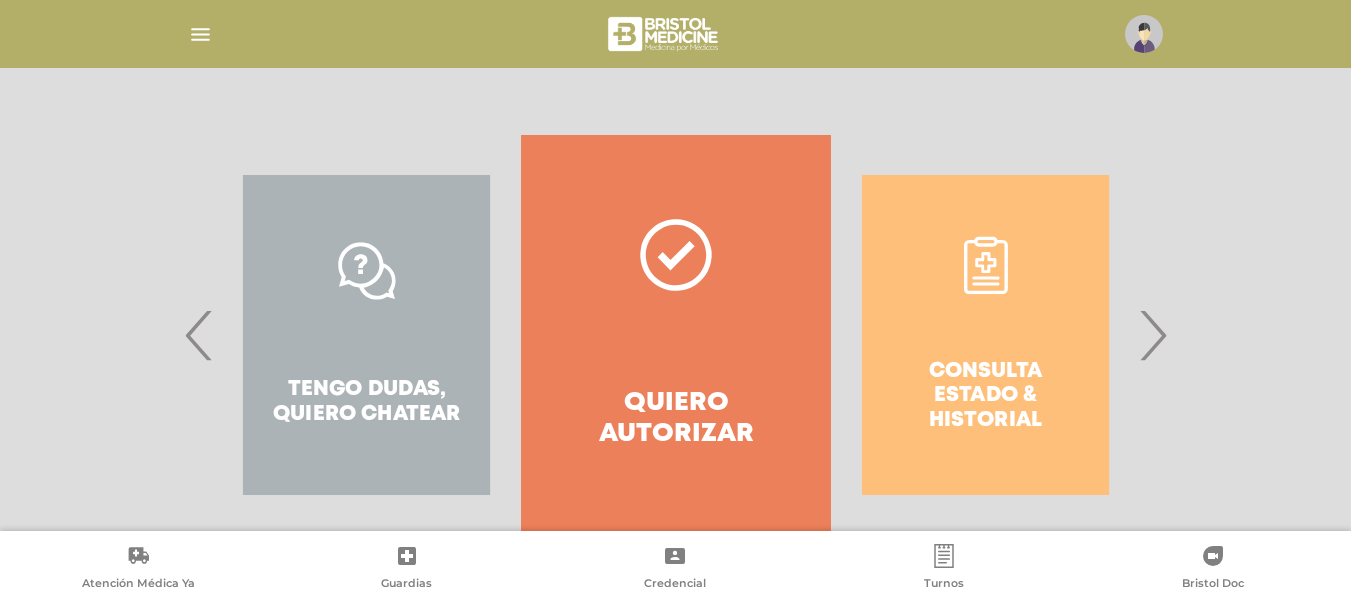click 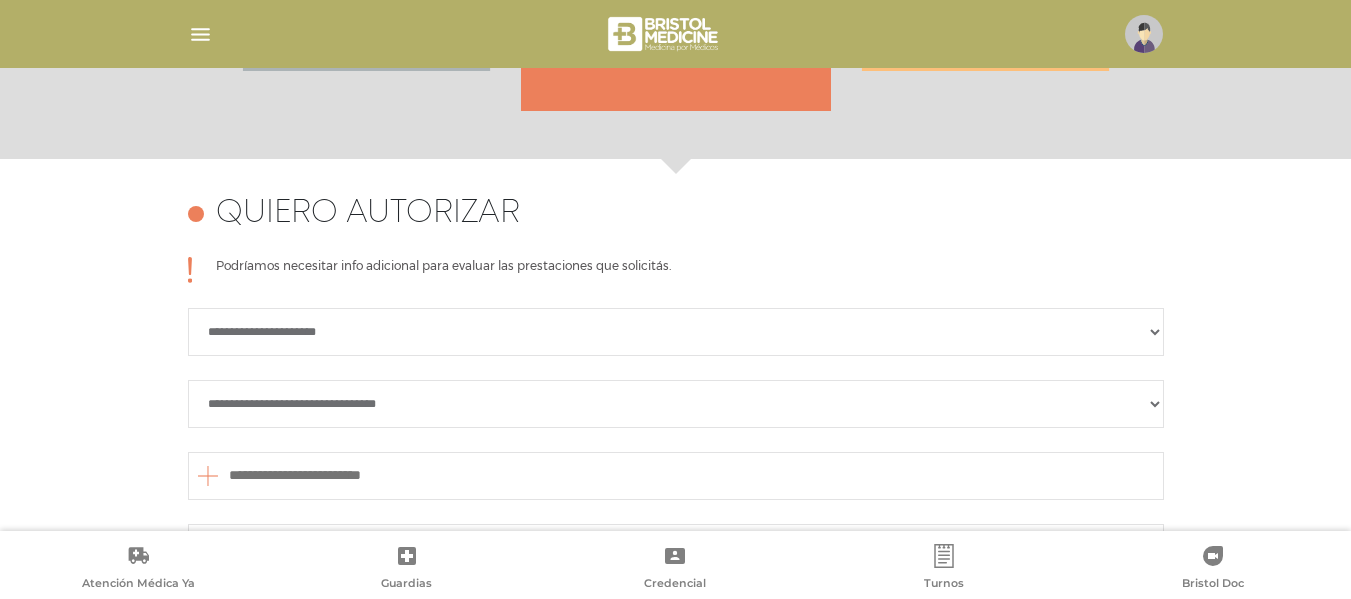 scroll, scrollTop: 888, scrollLeft: 0, axis: vertical 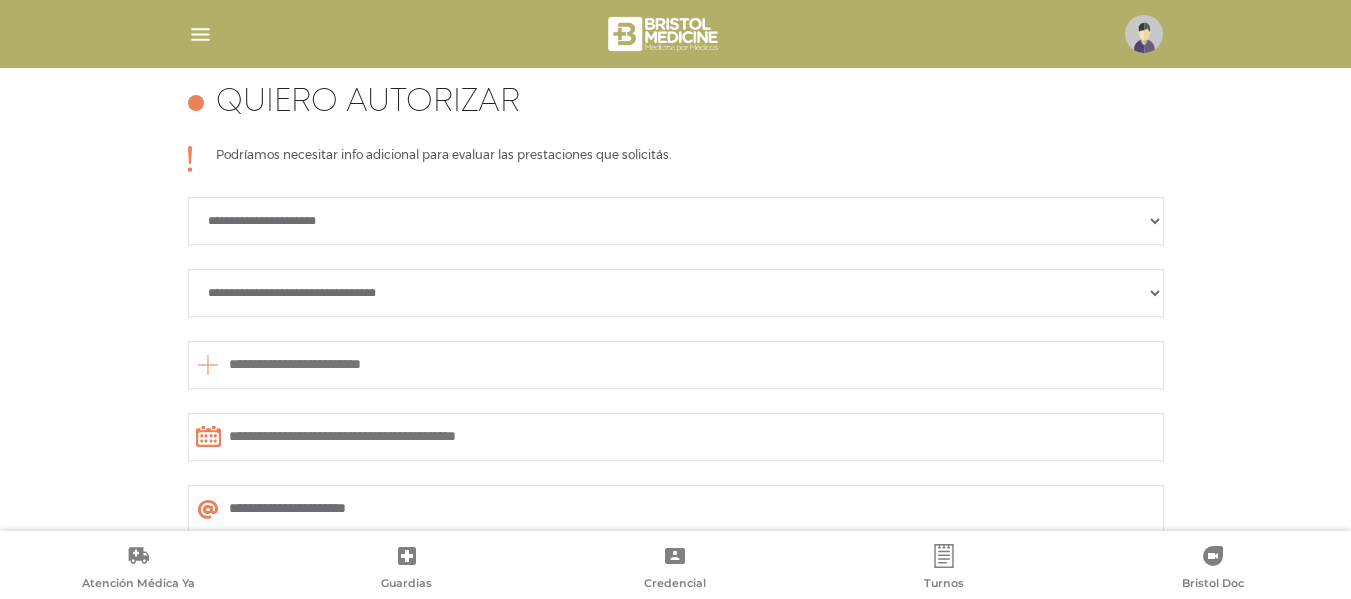 click on "**********" at bounding box center [676, 221] 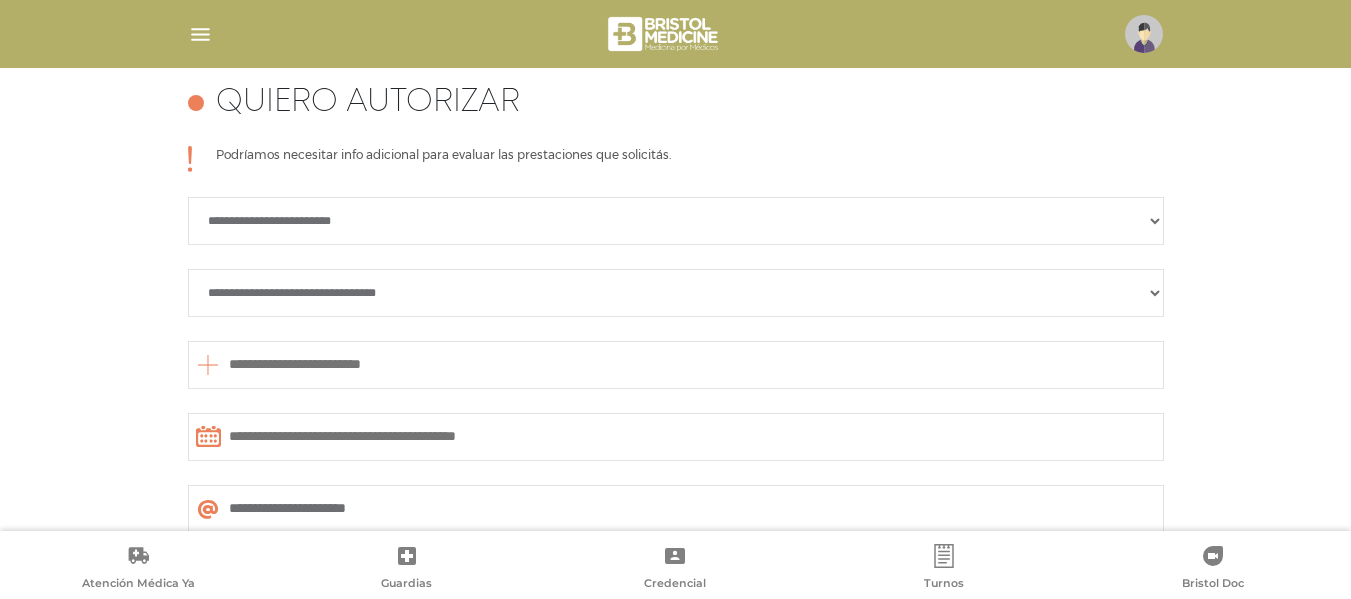click on "**********" at bounding box center (676, 221) 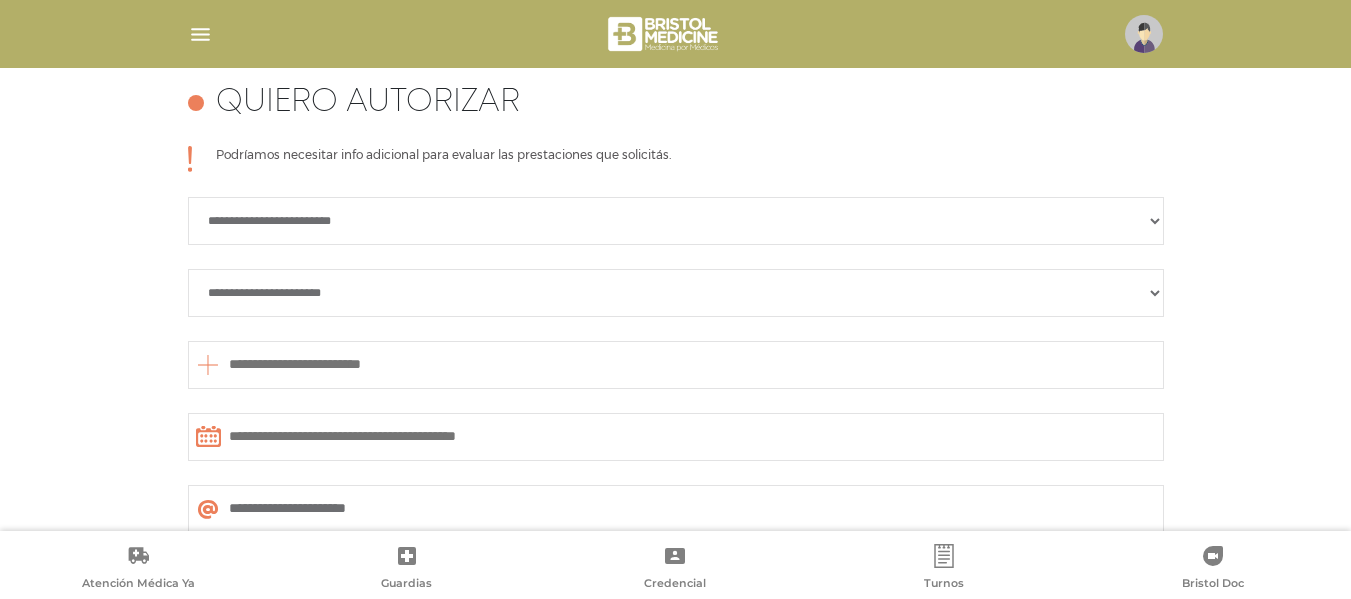click on "**********" at bounding box center (676, 293) 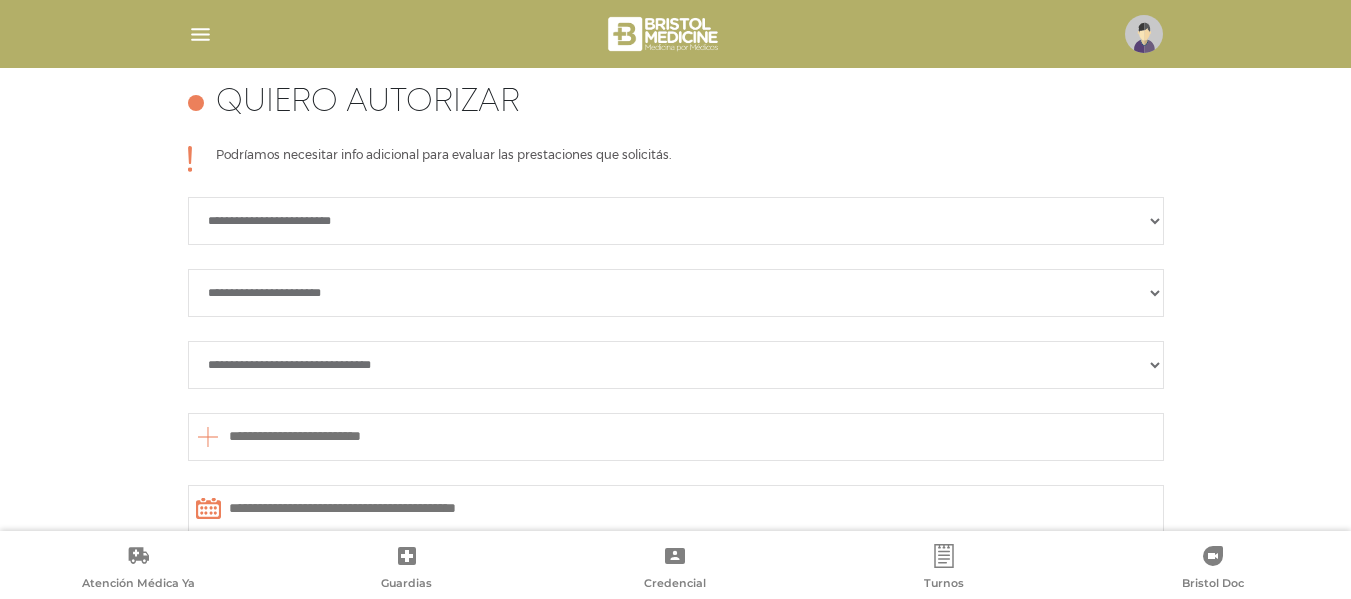 click on "**********" at bounding box center (676, 365) 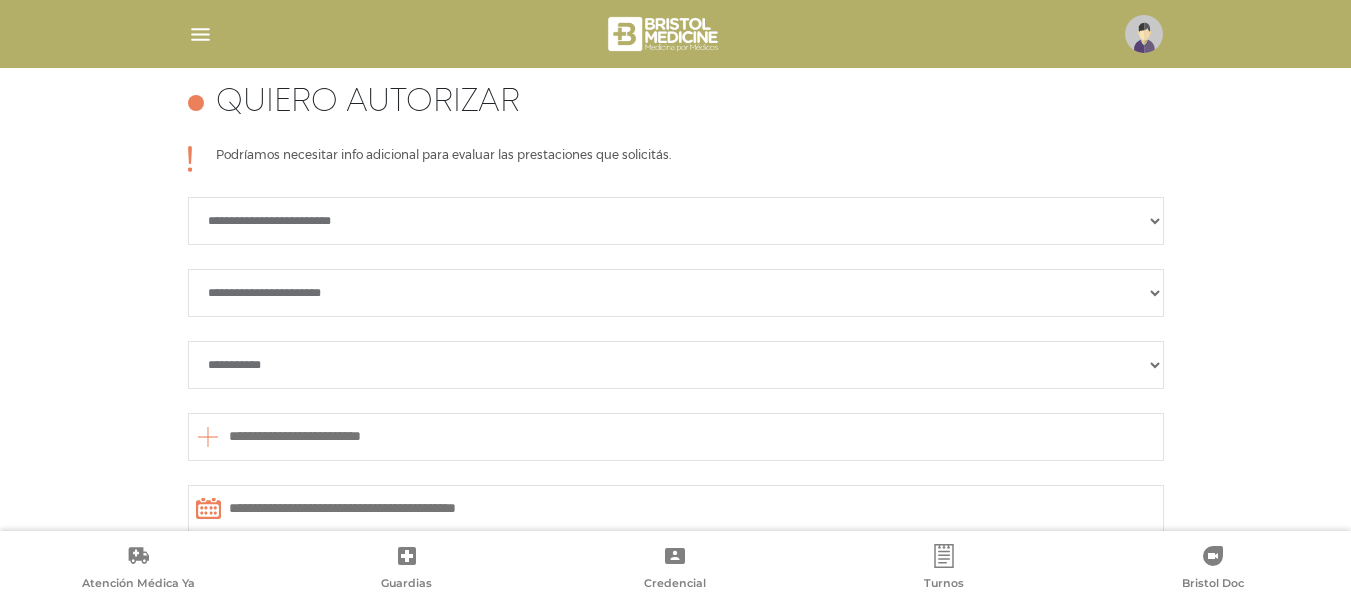click on "**********" at bounding box center (676, 365) 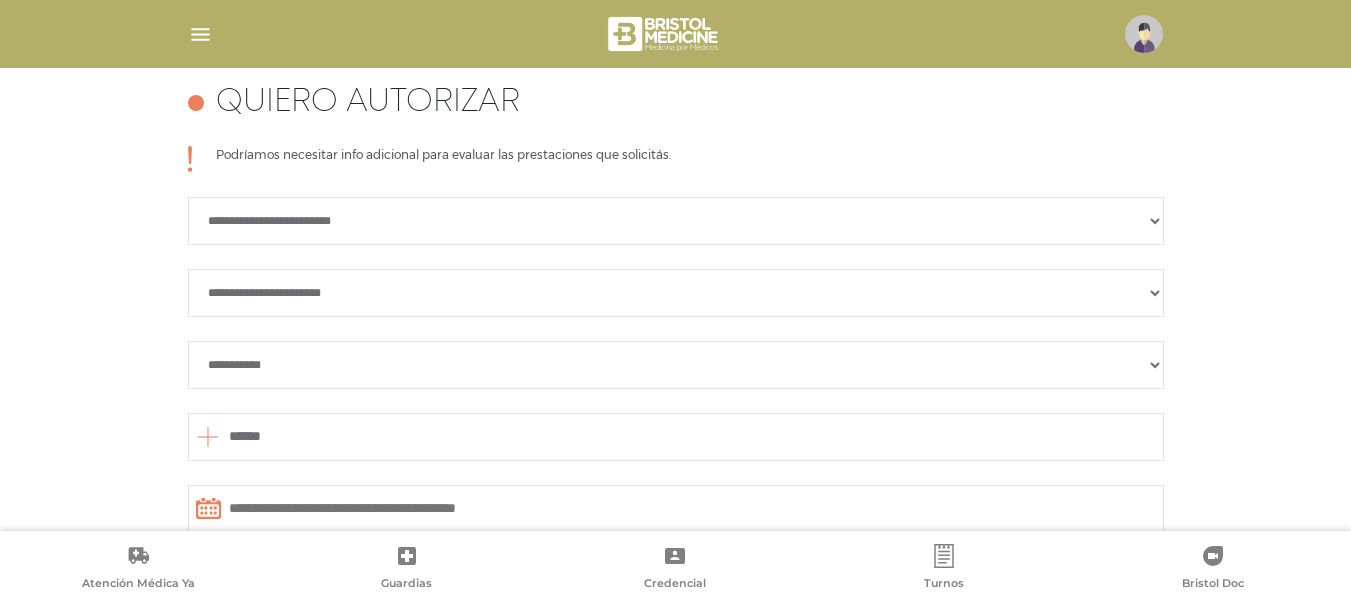 type on "*******" 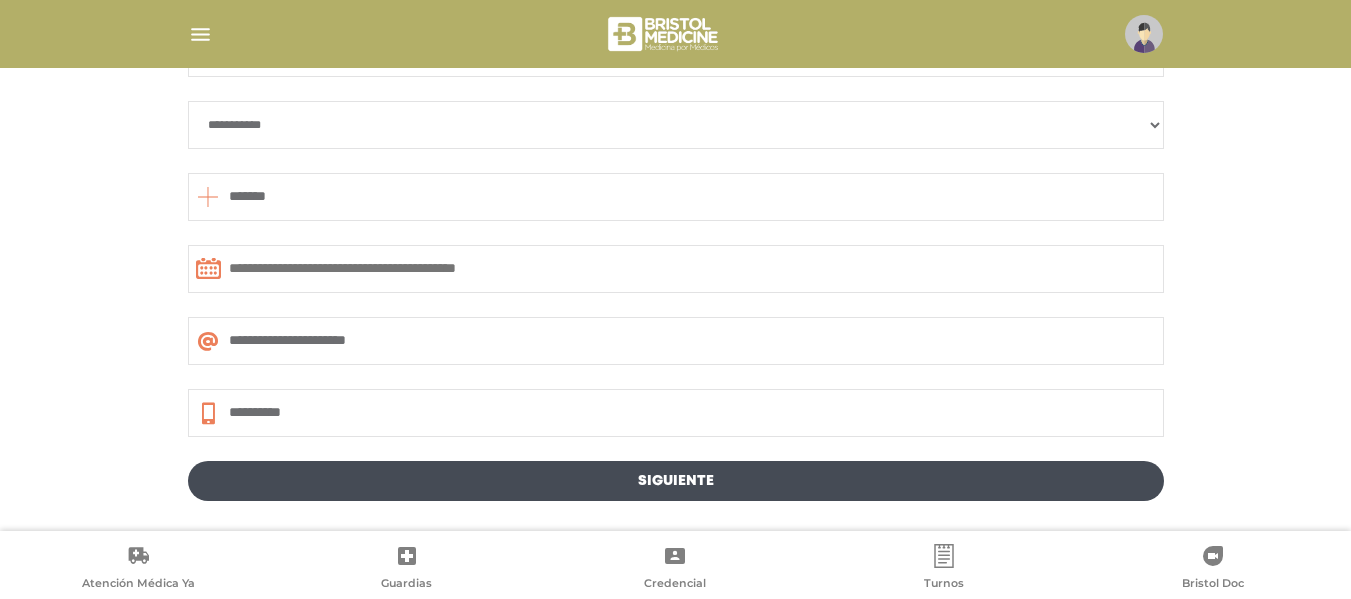 scroll, scrollTop: 1131, scrollLeft: 0, axis: vertical 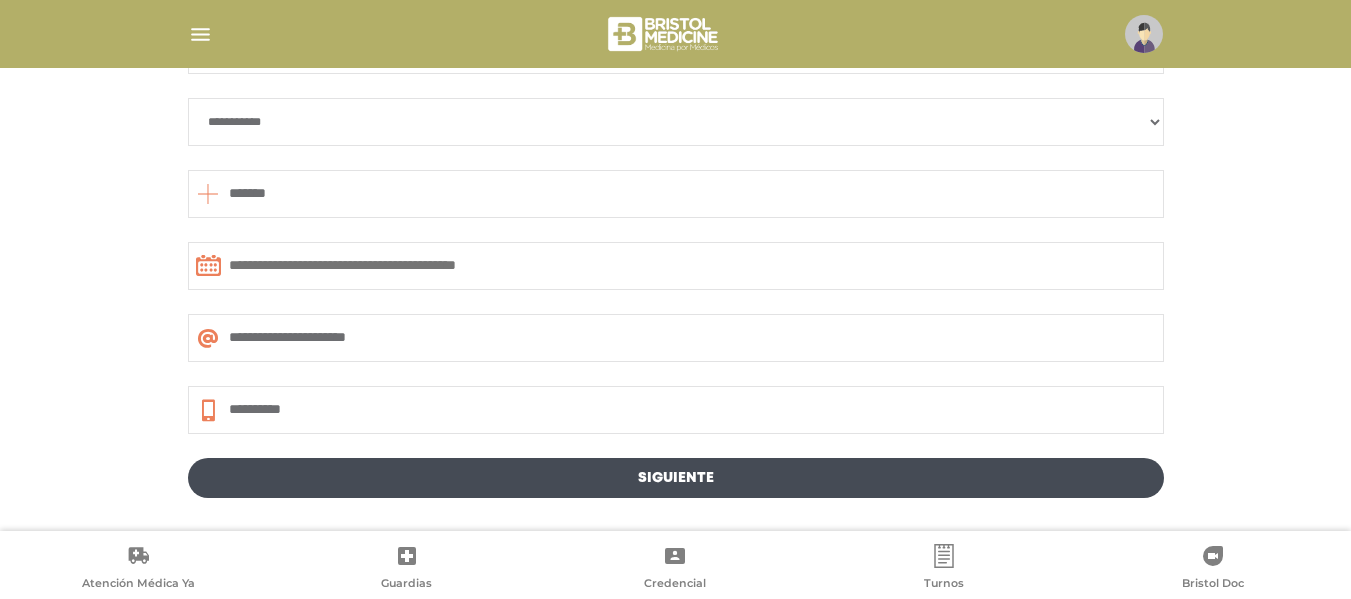 drag, startPoint x: 557, startPoint y: 210, endPoint x: 548, endPoint y: 194, distance: 18.35756 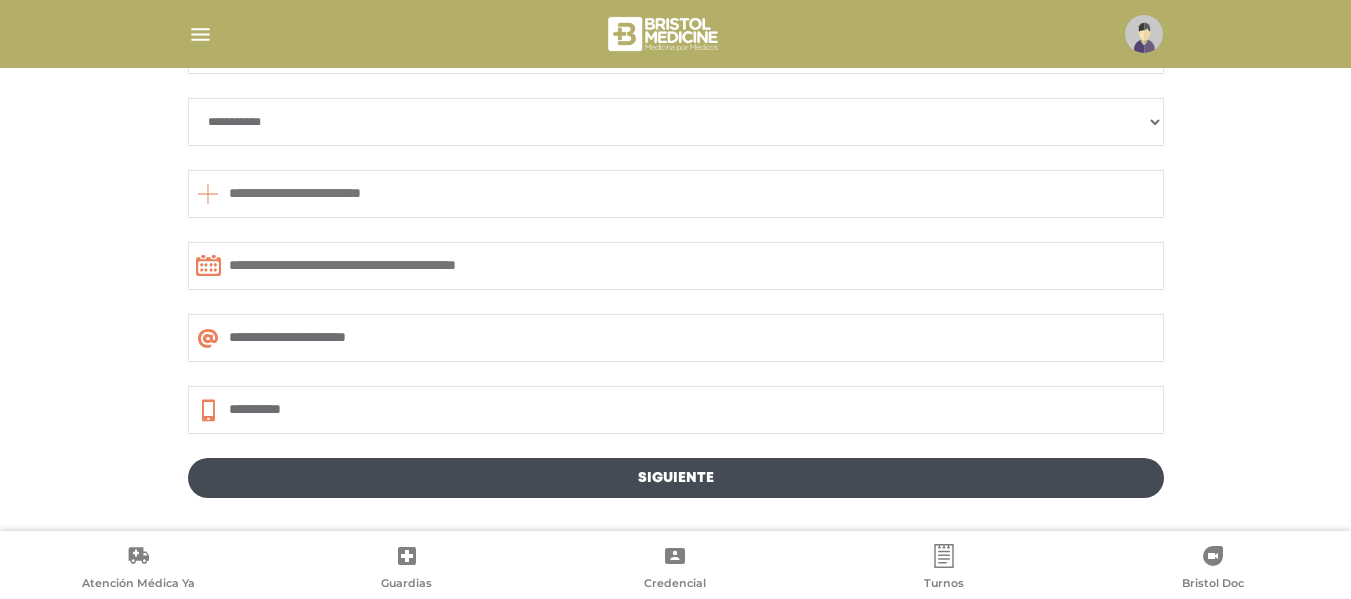 click at bounding box center [676, 194] 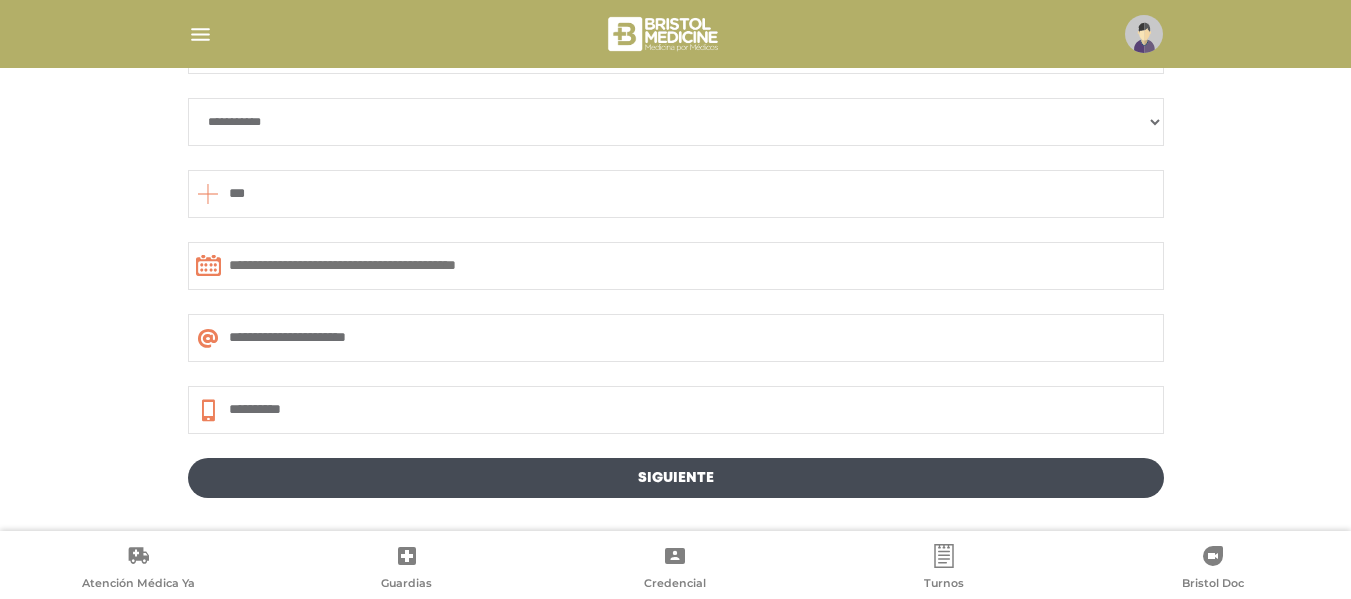 type on "***" 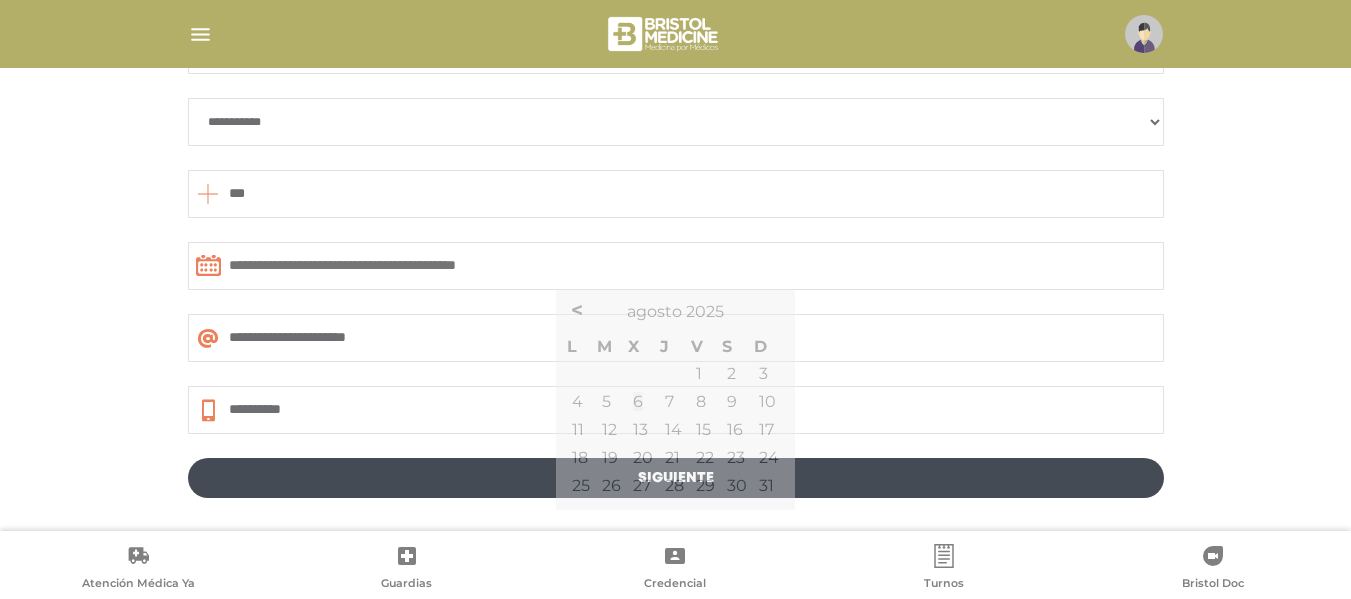 click at bounding box center (676, 266) 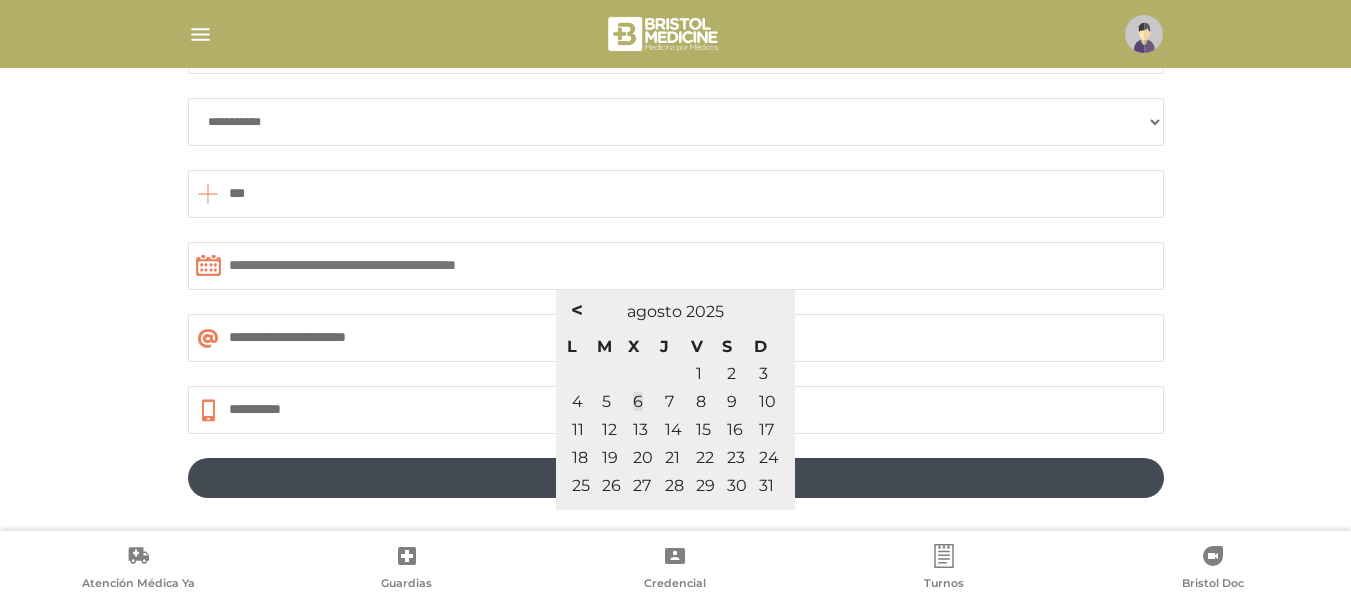 click on "7" at bounding box center (674, 402) 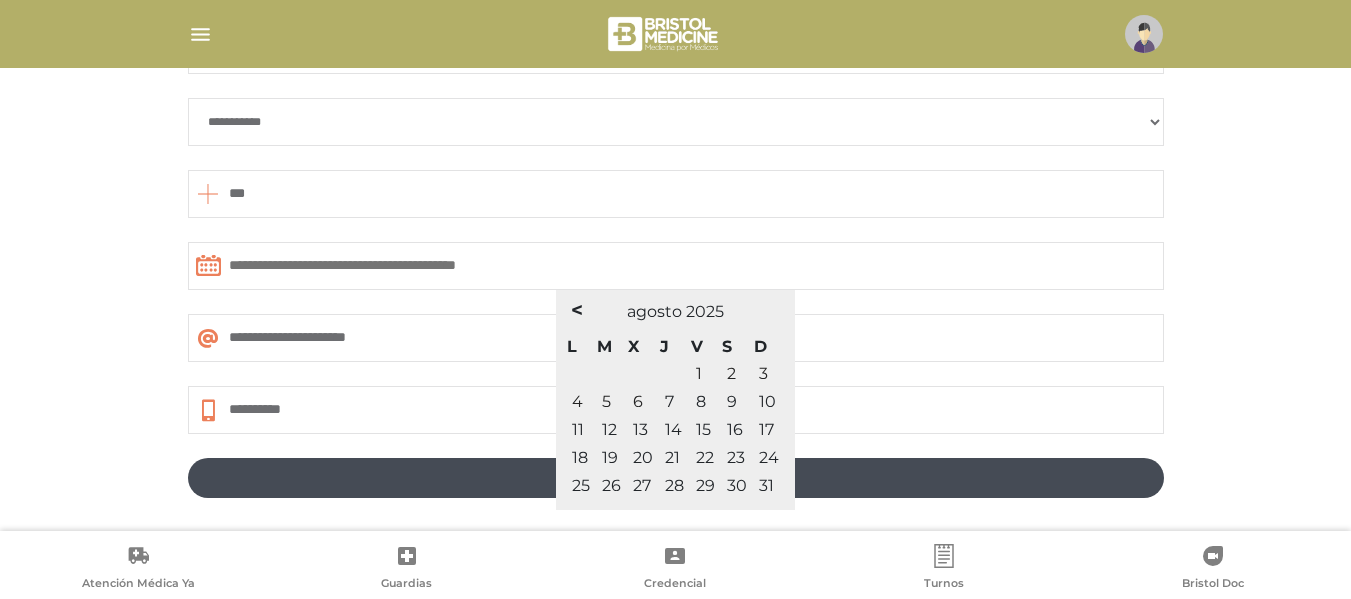 click on "7" at bounding box center [669, 401] 